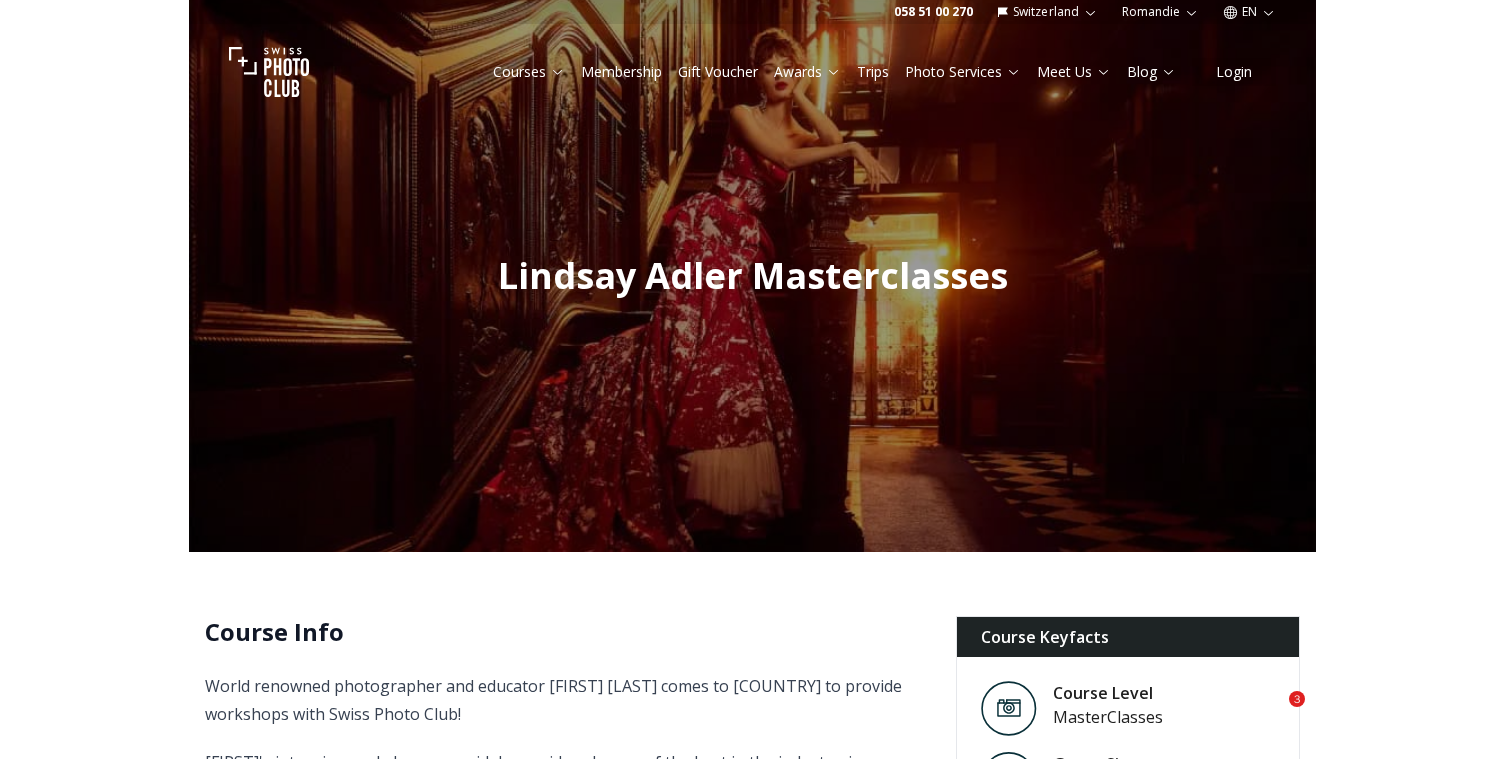 scroll, scrollTop: 0, scrollLeft: 0, axis: both 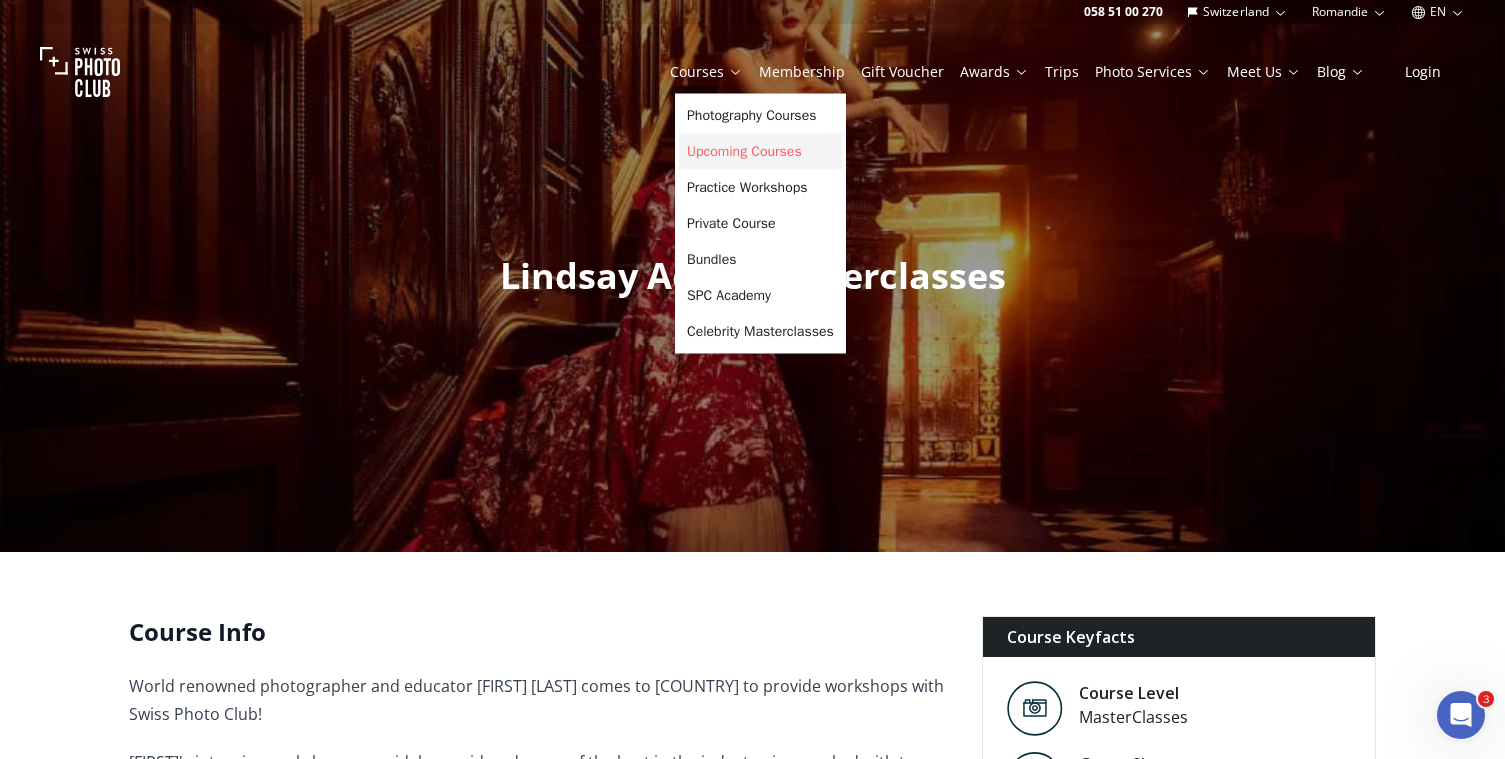 click on "Upcoming Courses" at bounding box center (760, 152) 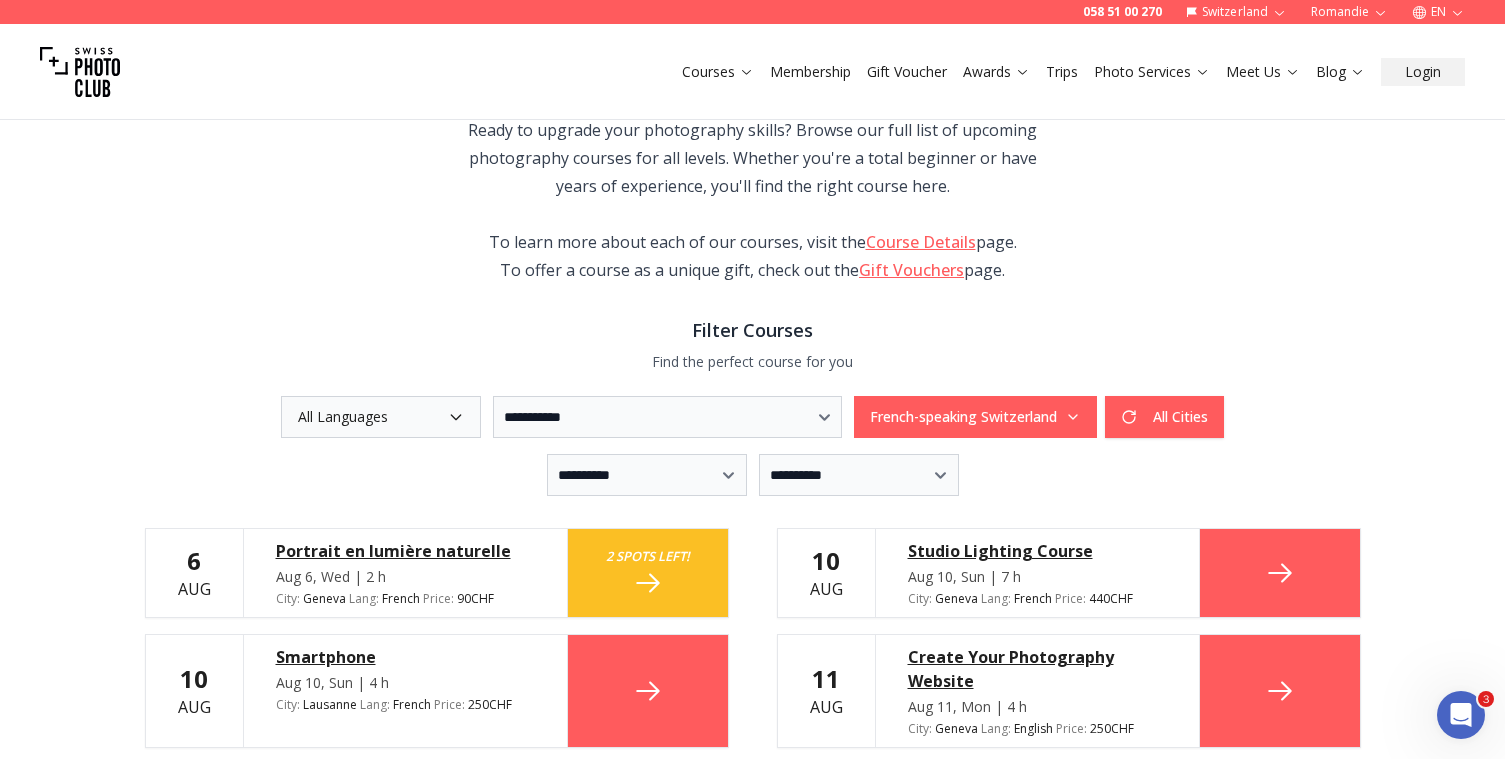 scroll, scrollTop: 185, scrollLeft: 0, axis: vertical 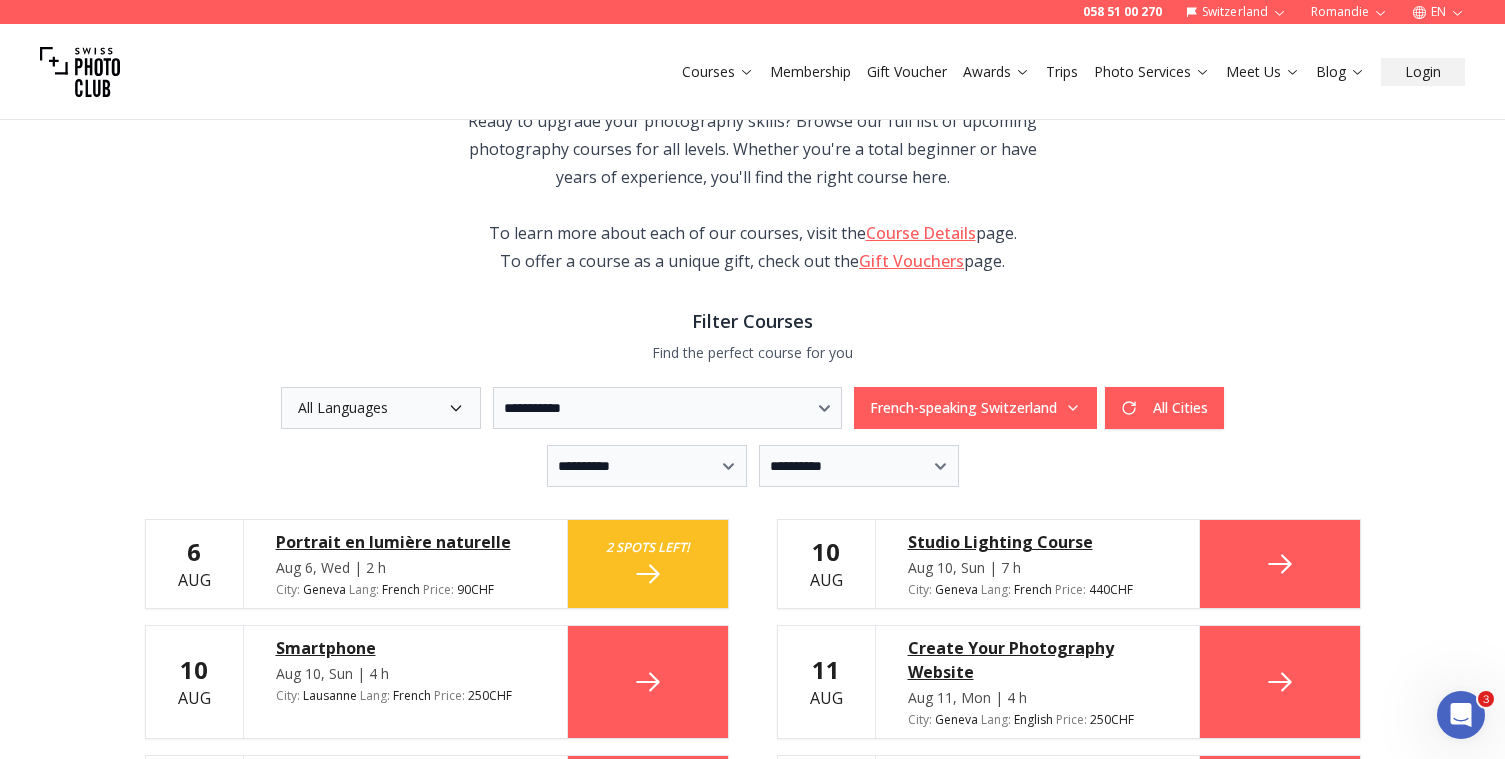 click on "Romandie" at bounding box center (1349, 12) 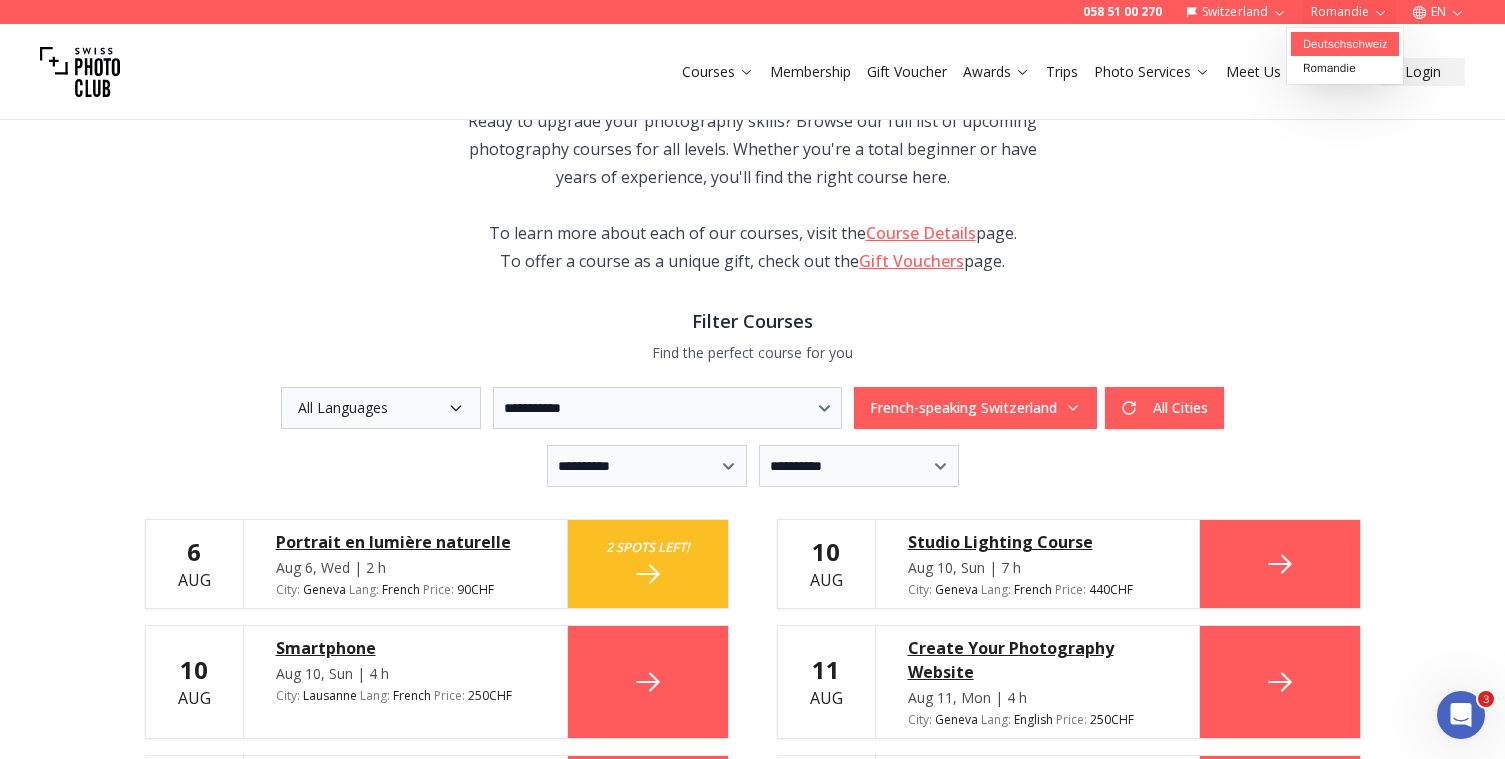 click on "Deutschschweiz" at bounding box center [1345, 44] 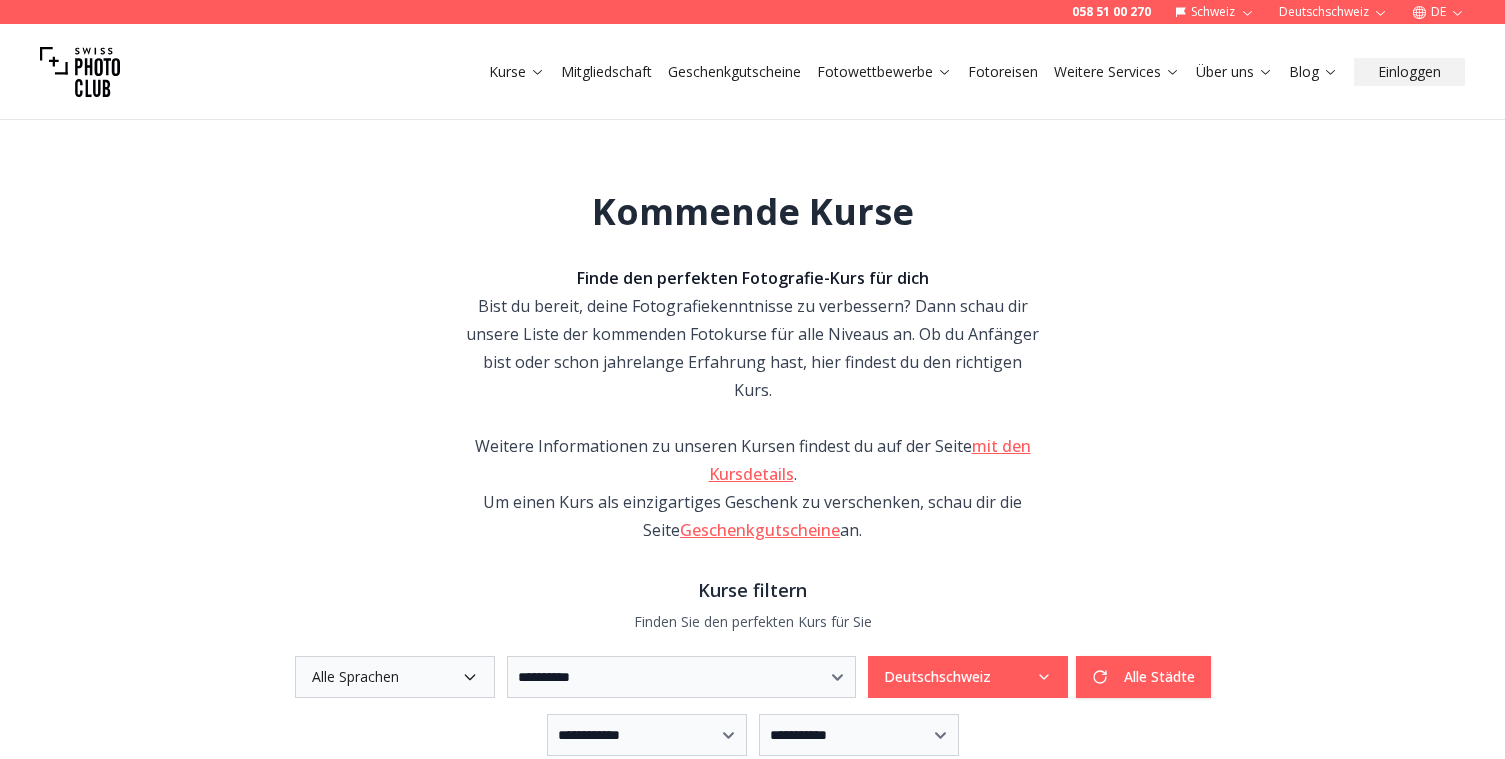 scroll, scrollTop: 0, scrollLeft: 0, axis: both 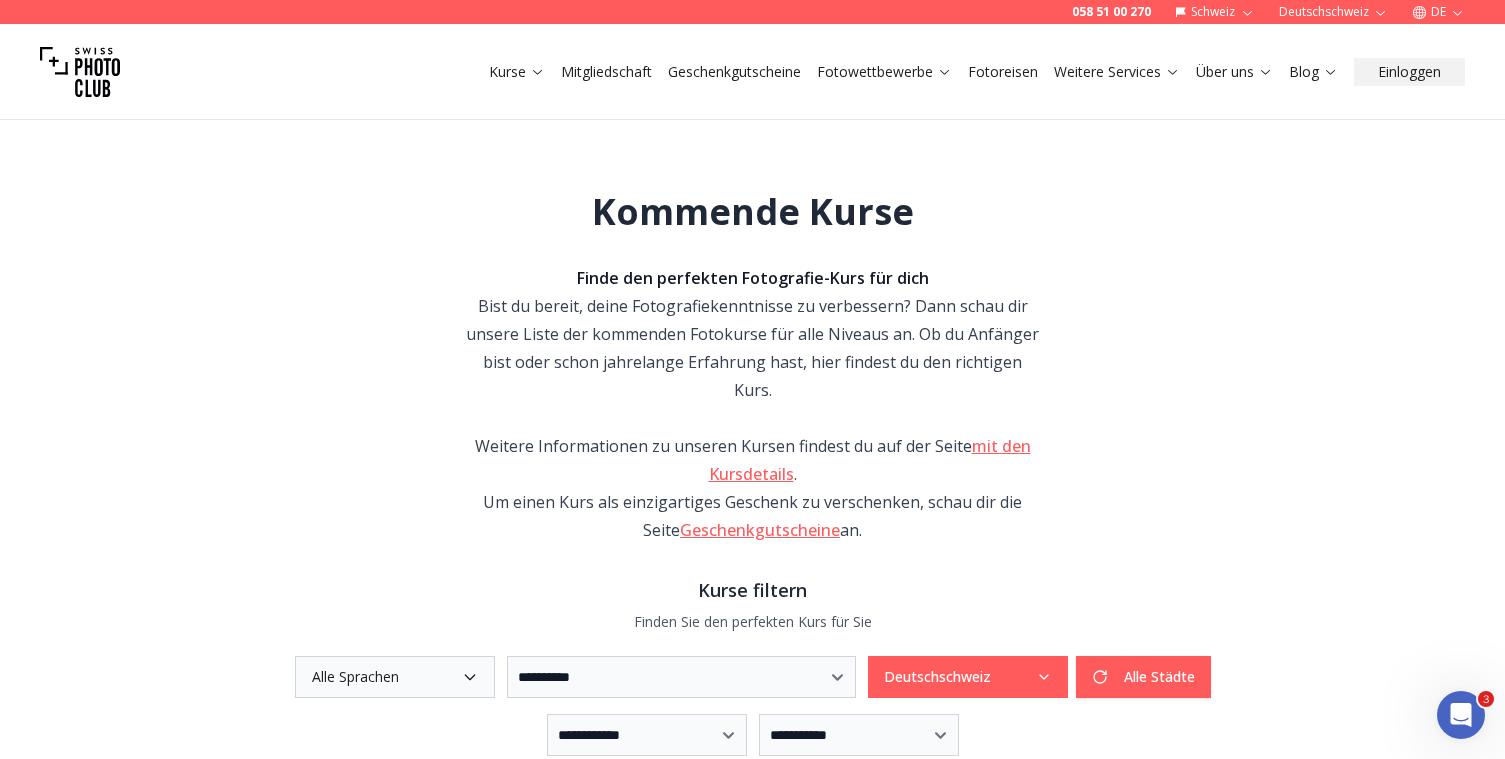 click on "Alle Sprachen" at bounding box center (395, 677) 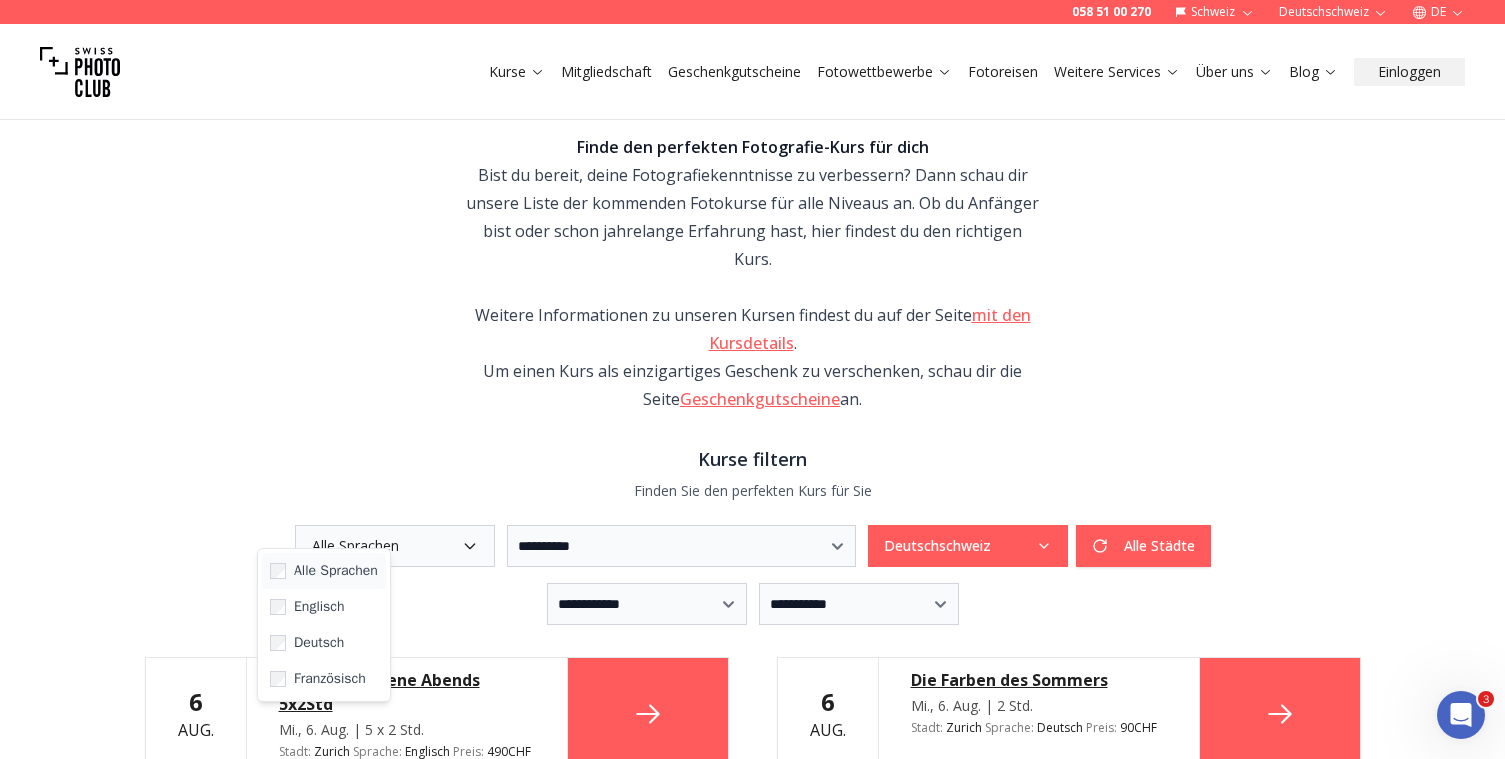 scroll, scrollTop: 137, scrollLeft: 0, axis: vertical 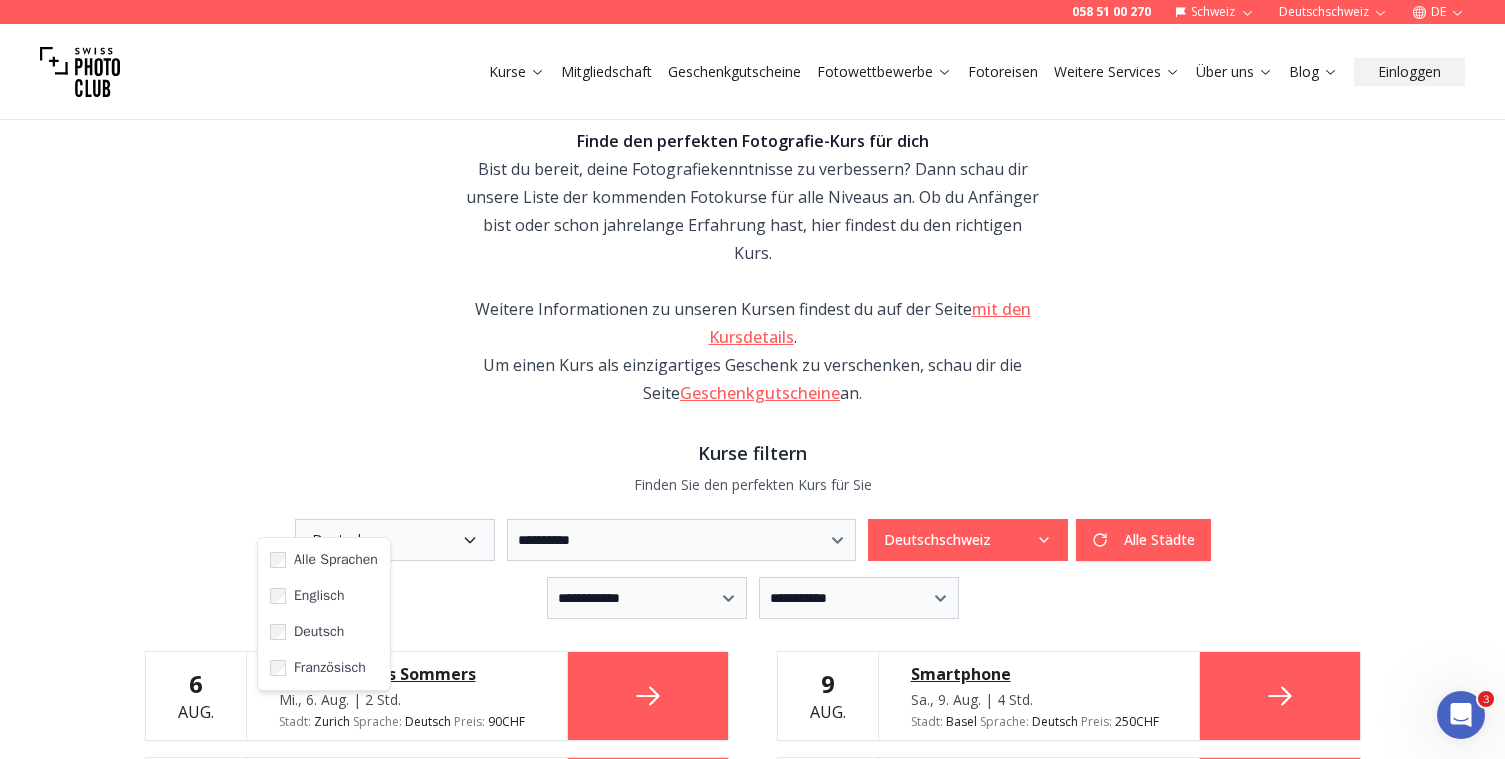 click on "**********" at bounding box center (753, 817) 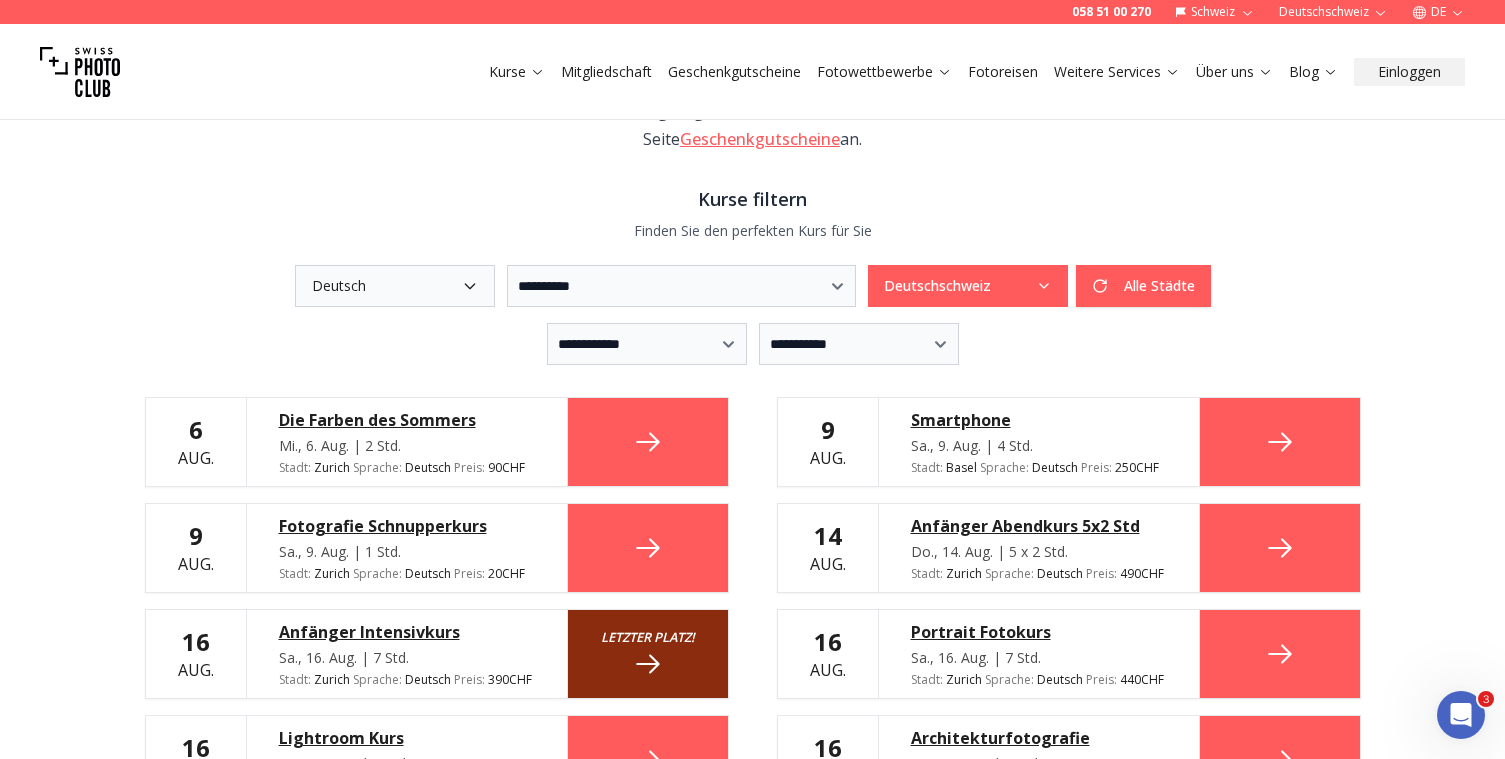 scroll, scrollTop: 392, scrollLeft: 0, axis: vertical 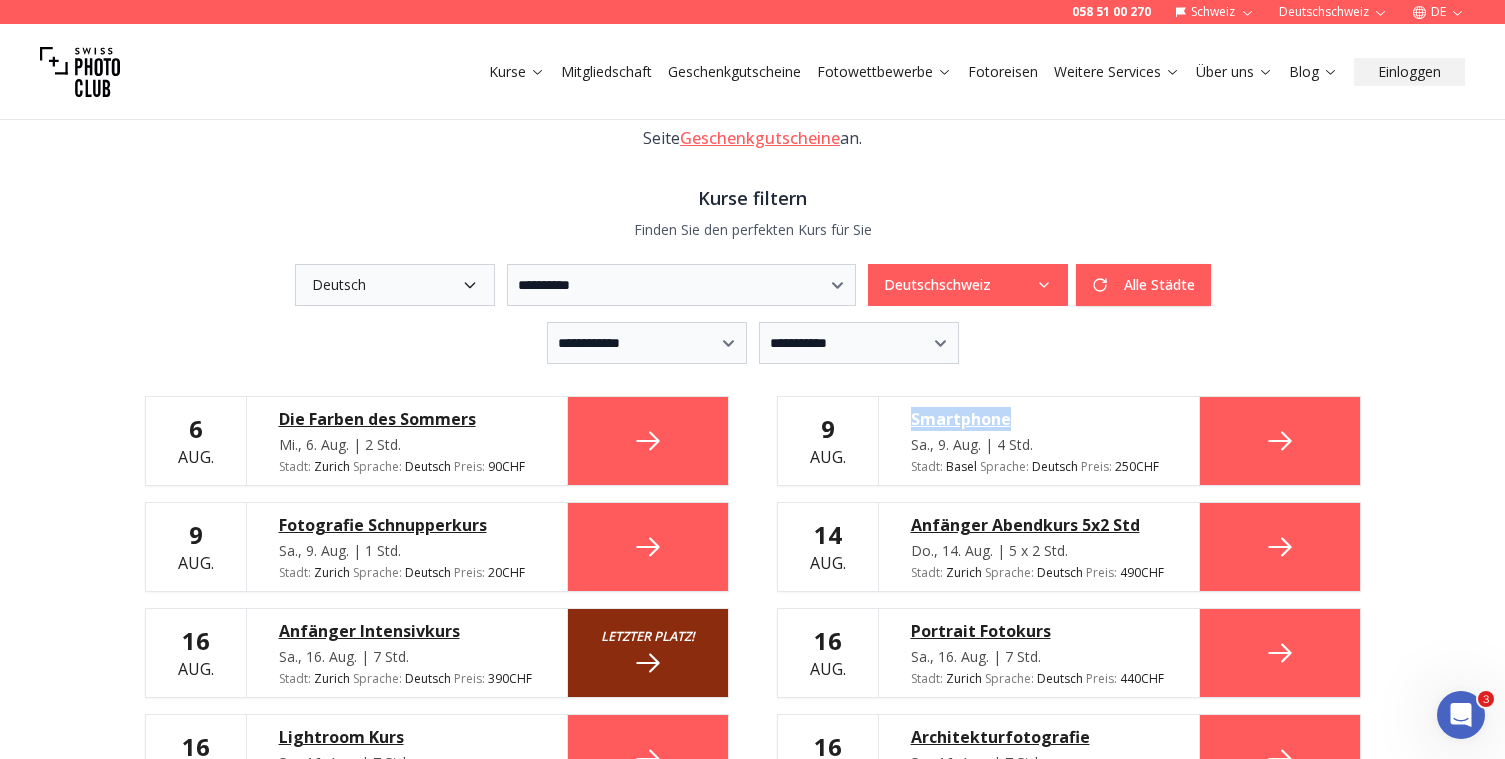 drag, startPoint x: 900, startPoint y: 393, endPoint x: 1046, endPoint y: 393, distance: 146 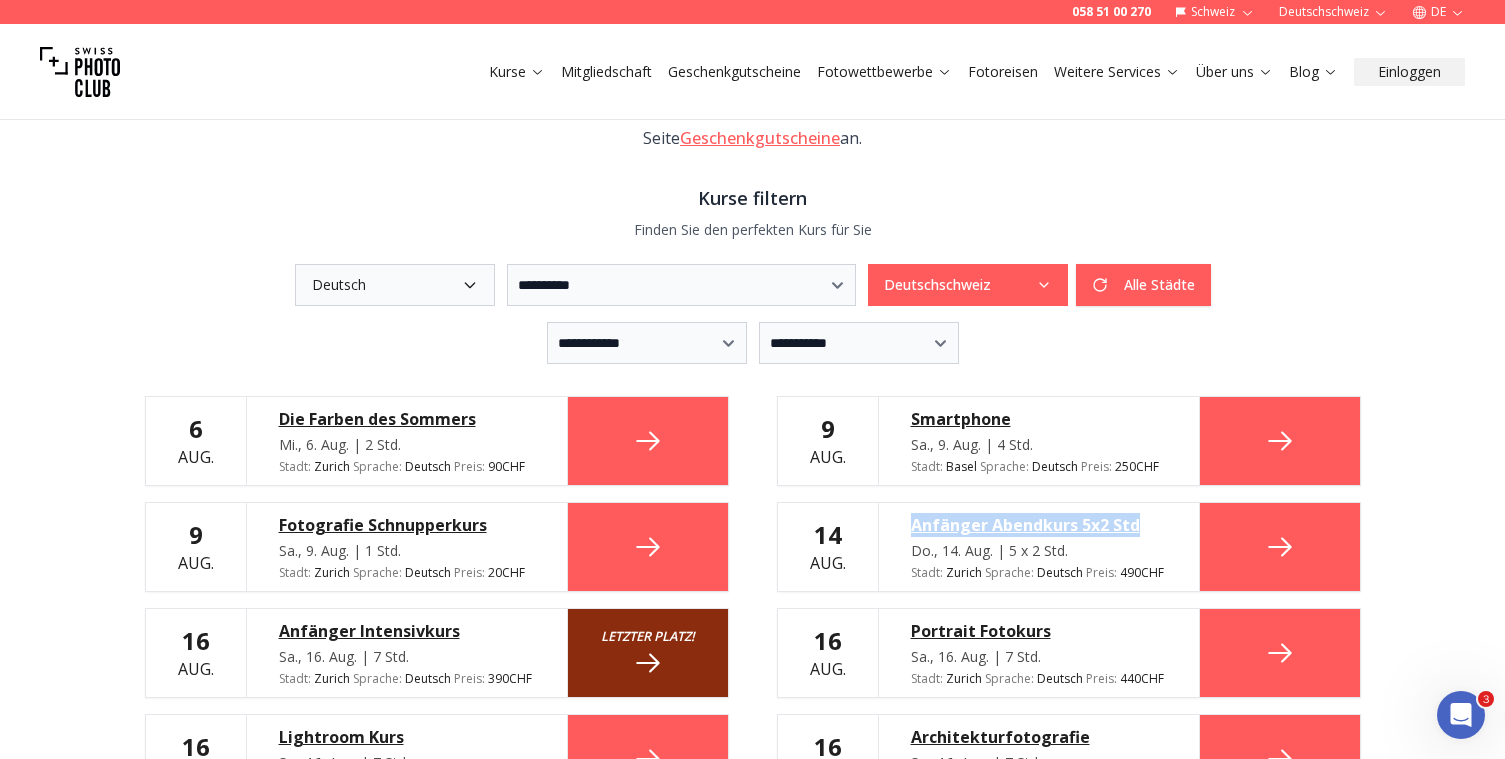 drag, startPoint x: 898, startPoint y: 496, endPoint x: 1184, endPoint y: 497, distance: 286.00174 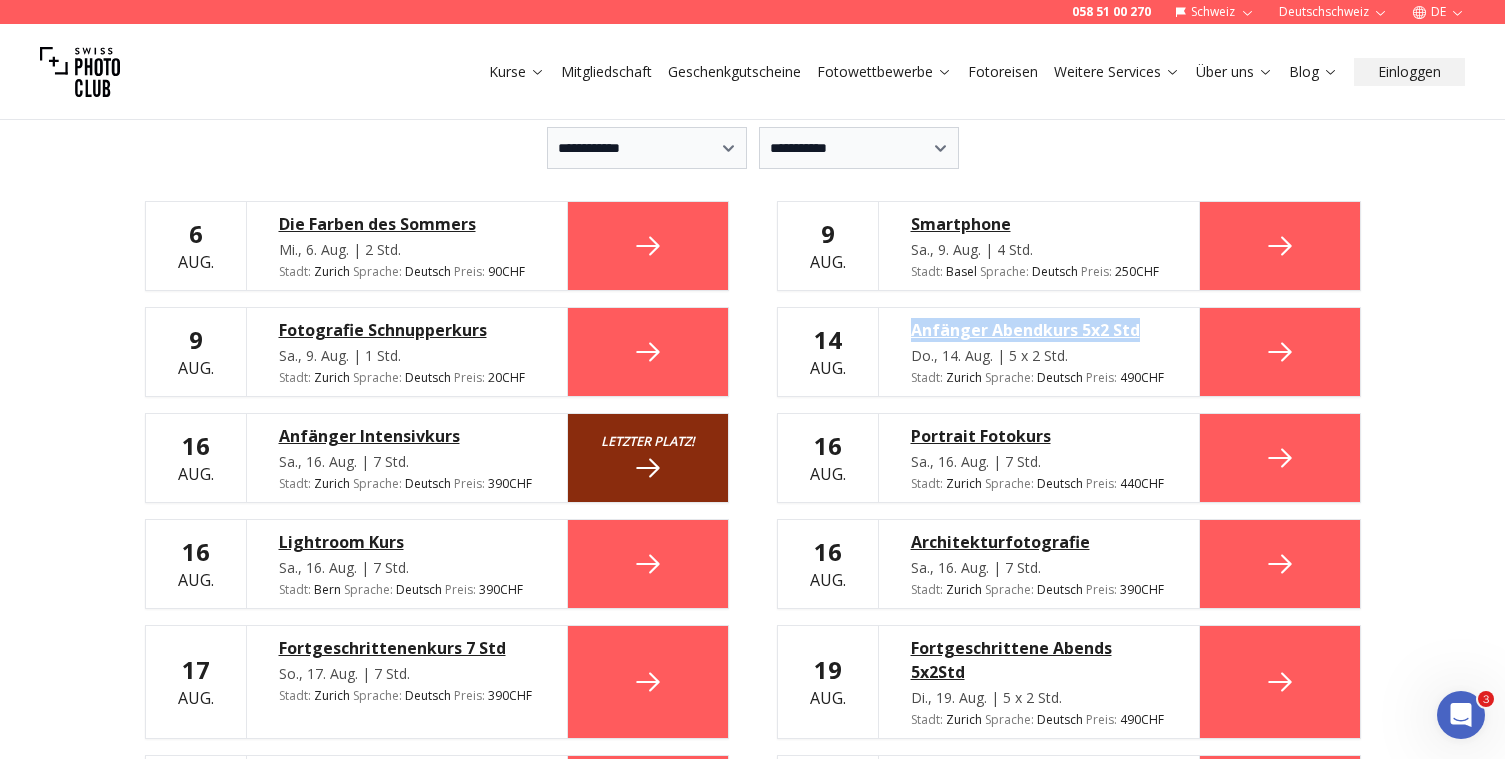 scroll, scrollTop: 593, scrollLeft: 0, axis: vertical 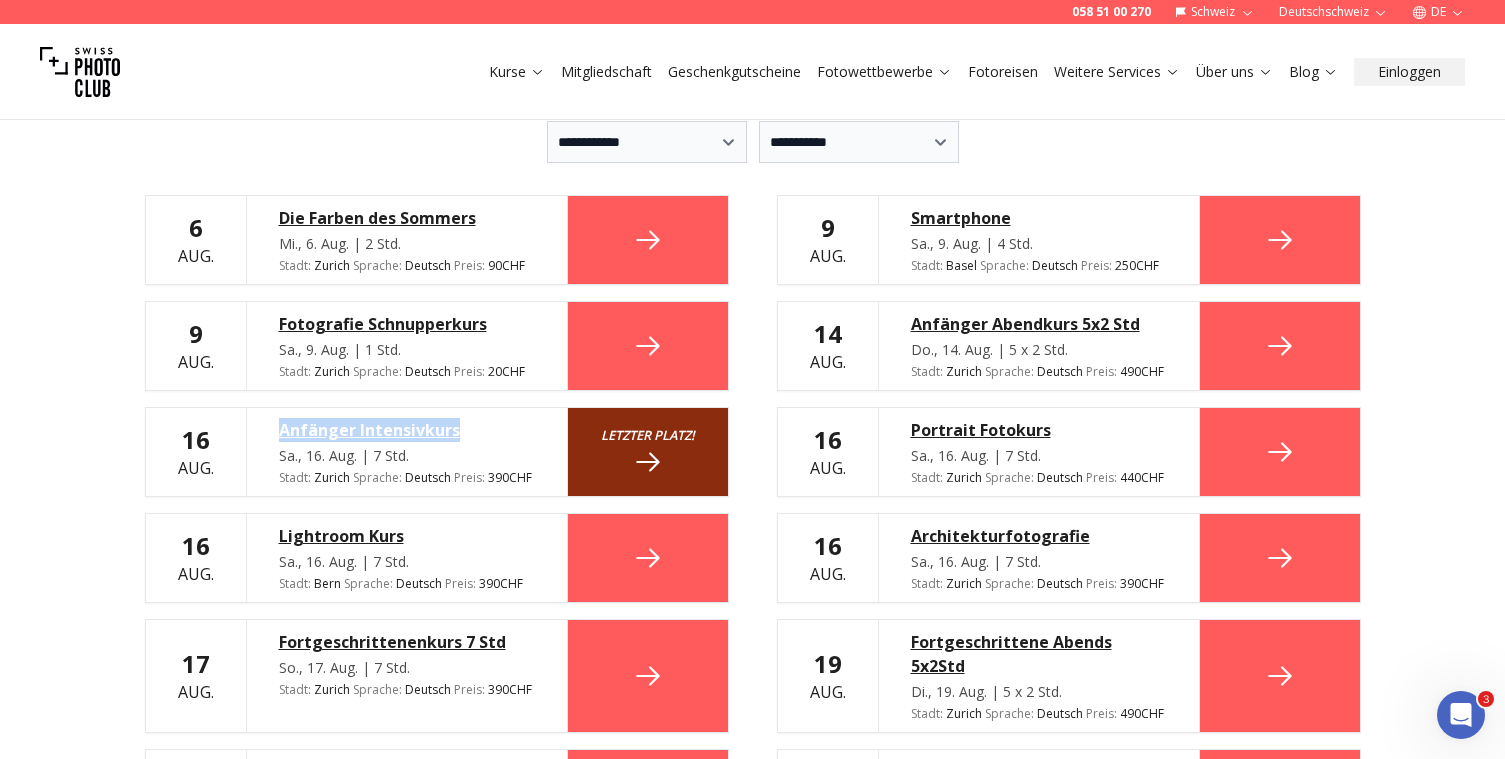 drag, startPoint x: 252, startPoint y: 396, endPoint x: 520, endPoint y: 401, distance: 268.04663 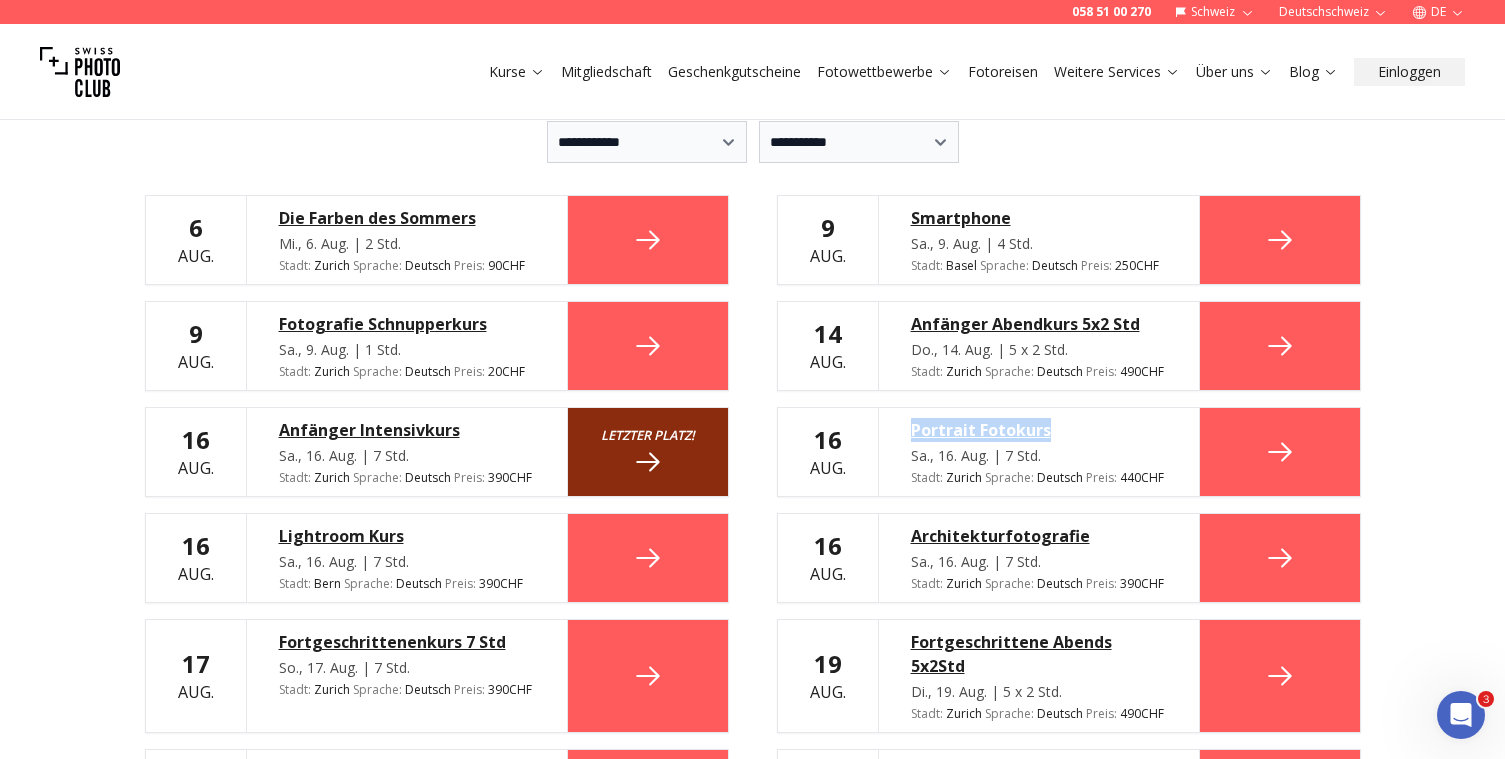drag, startPoint x: 906, startPoint y: 397, endPoint x: 1068, endPoint y: 396, distance: 162.00308 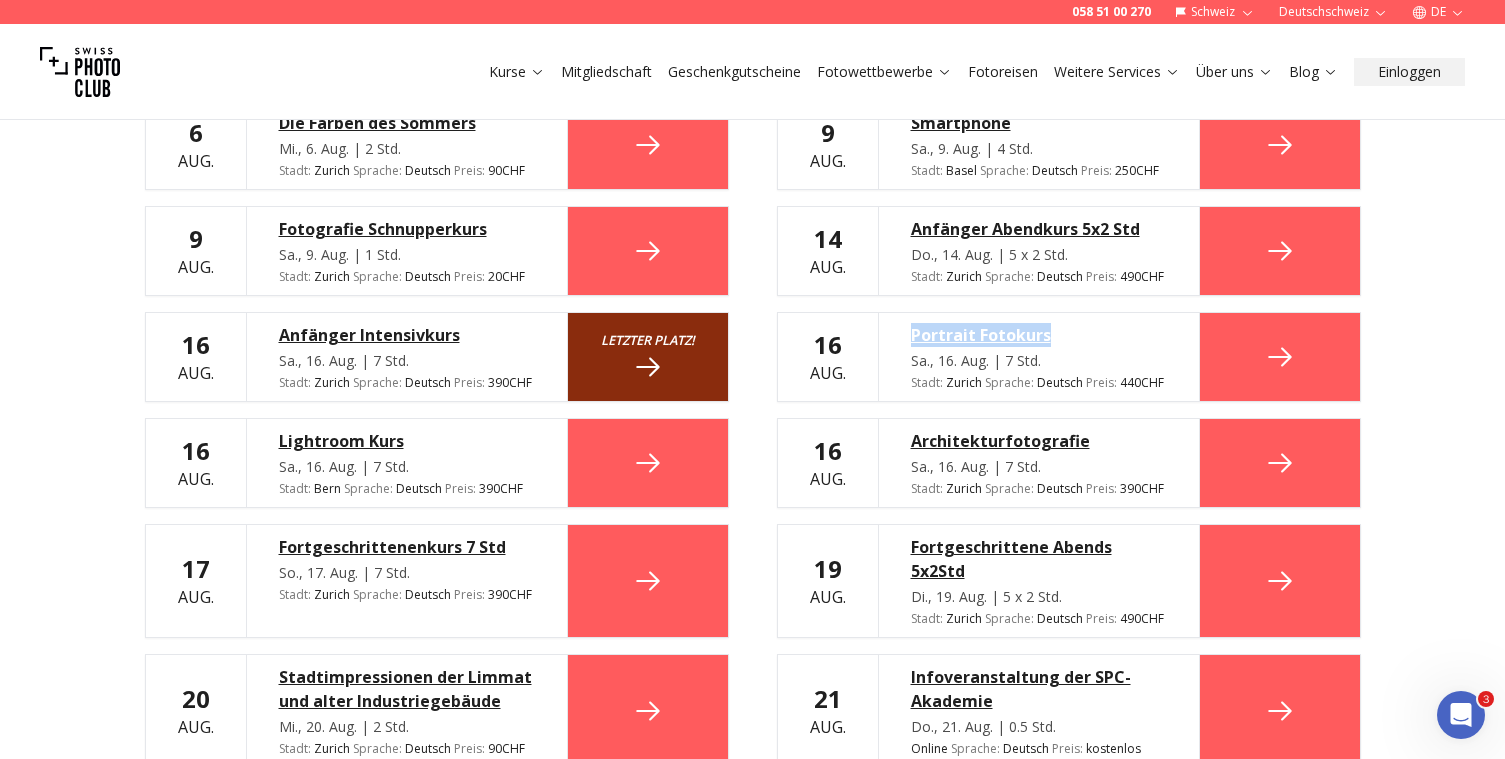 scroll, scrollTop: 691, scrollLeft: 0, axis: vertical 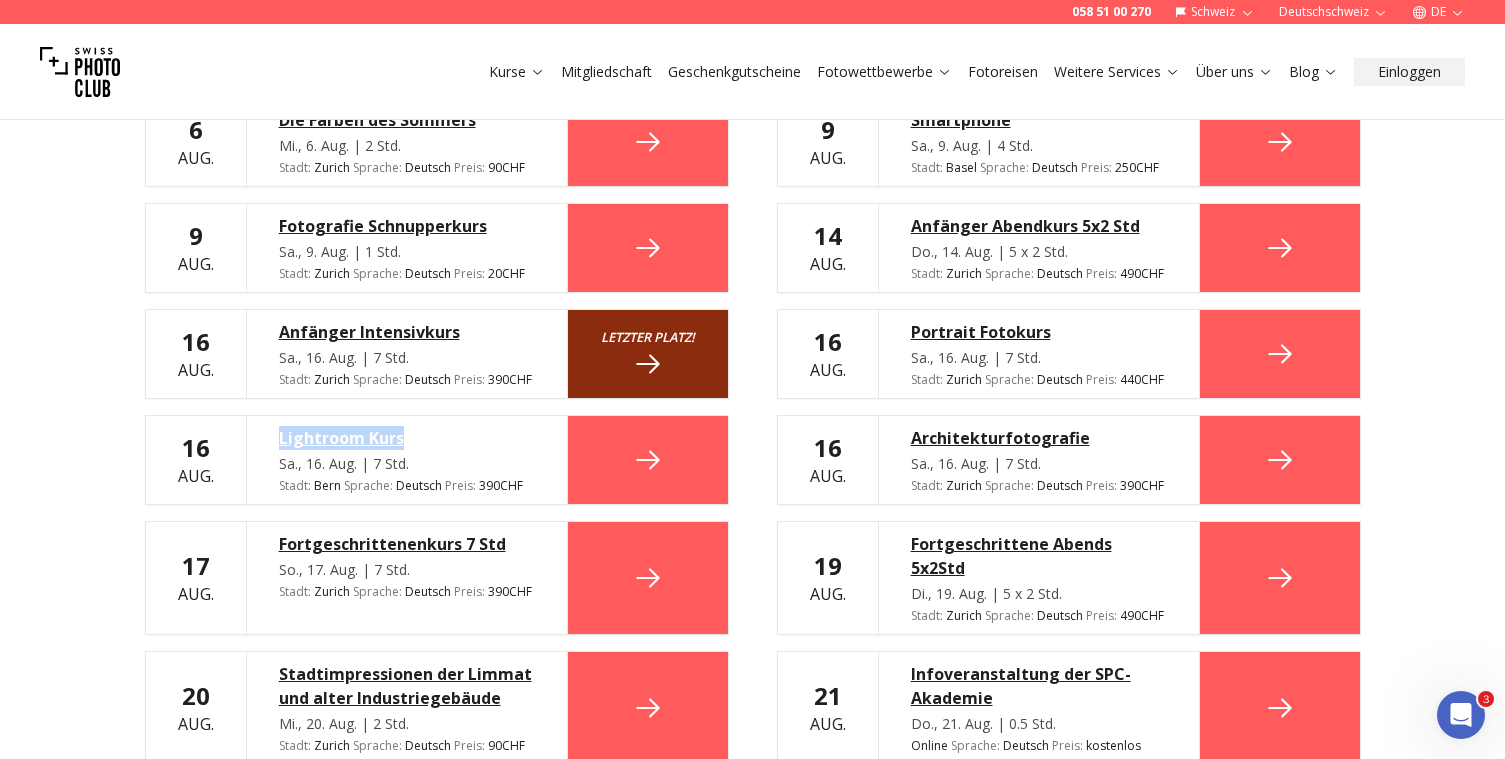drag, startPoint x: 265, startPoint y: 403, endPoint x: 463, endPoint y: 408, distance: 198.06313 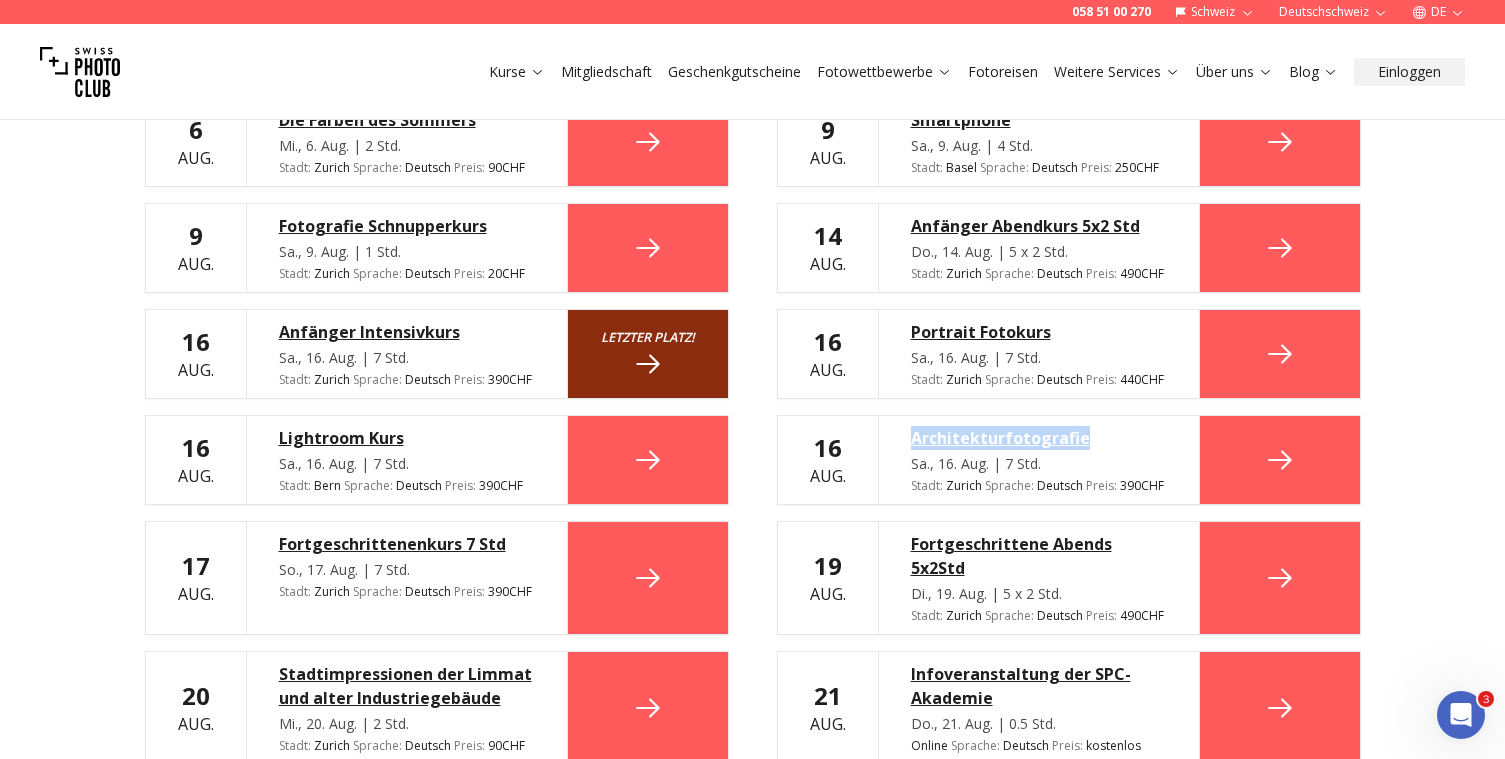 drag, startPoint x: 899, startPoint y: 413, endPoint x: 1105, endPoint y: 412, distance: 206.00243 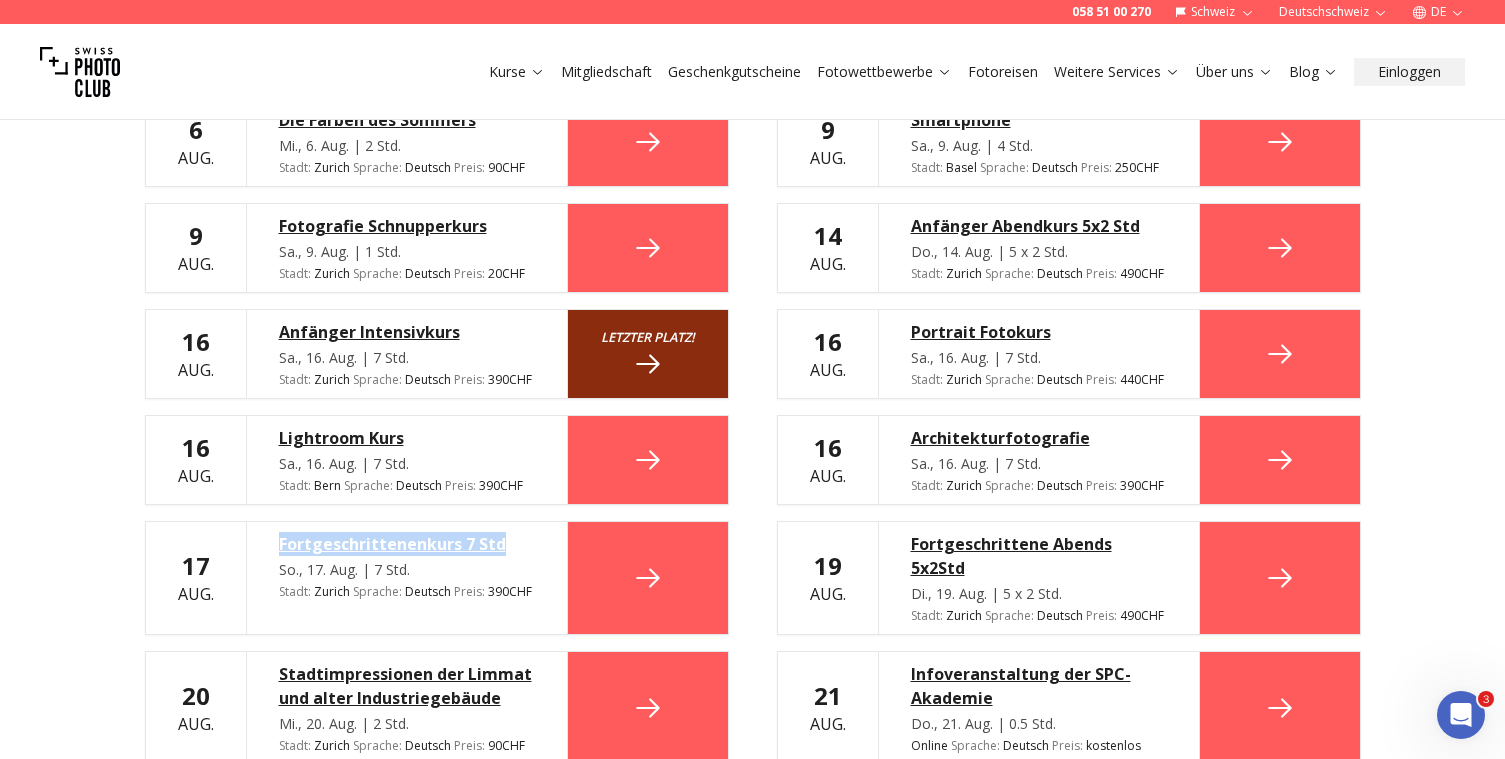 drag, startPoint x: 261, startPoint y: 509, endPoint x: 531, endPoint y: 515, distance: 270.06665 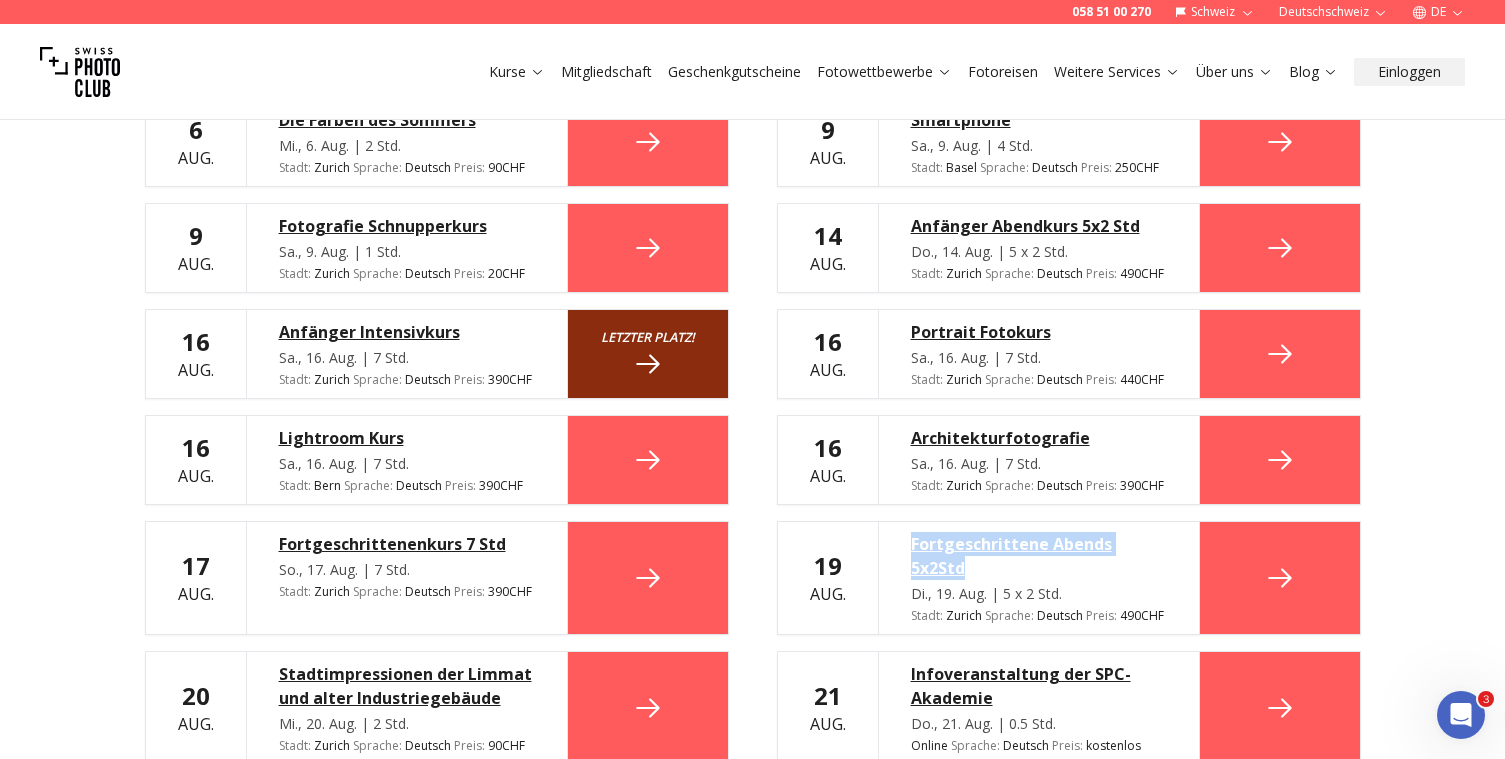 drag, startPoint x: 900, startPoint y: 507, endPoint x: 990, endPoint y: 542, distance: 96.56604 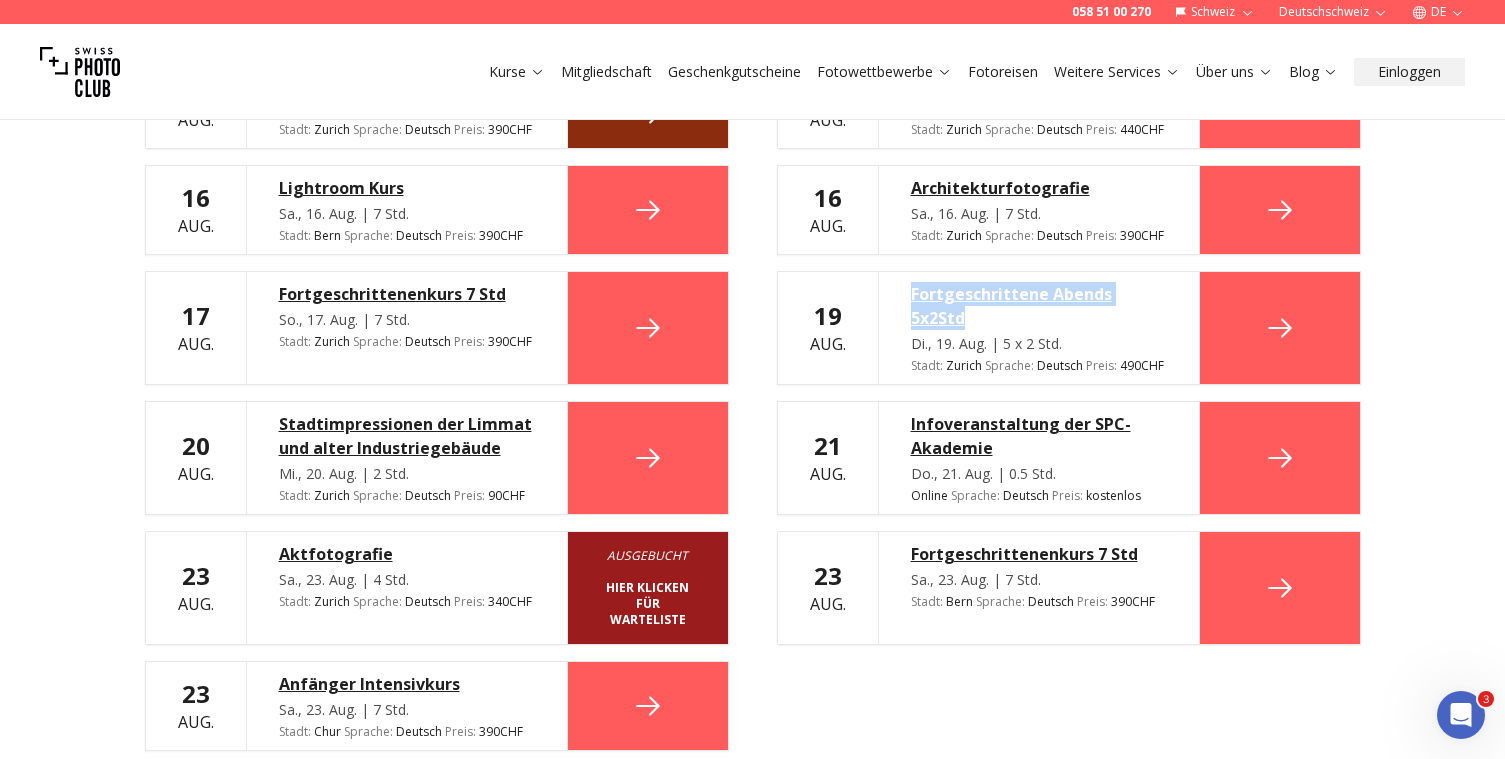 scroll, scrollTop: 949, scrollLeft: 0, axis: vertical 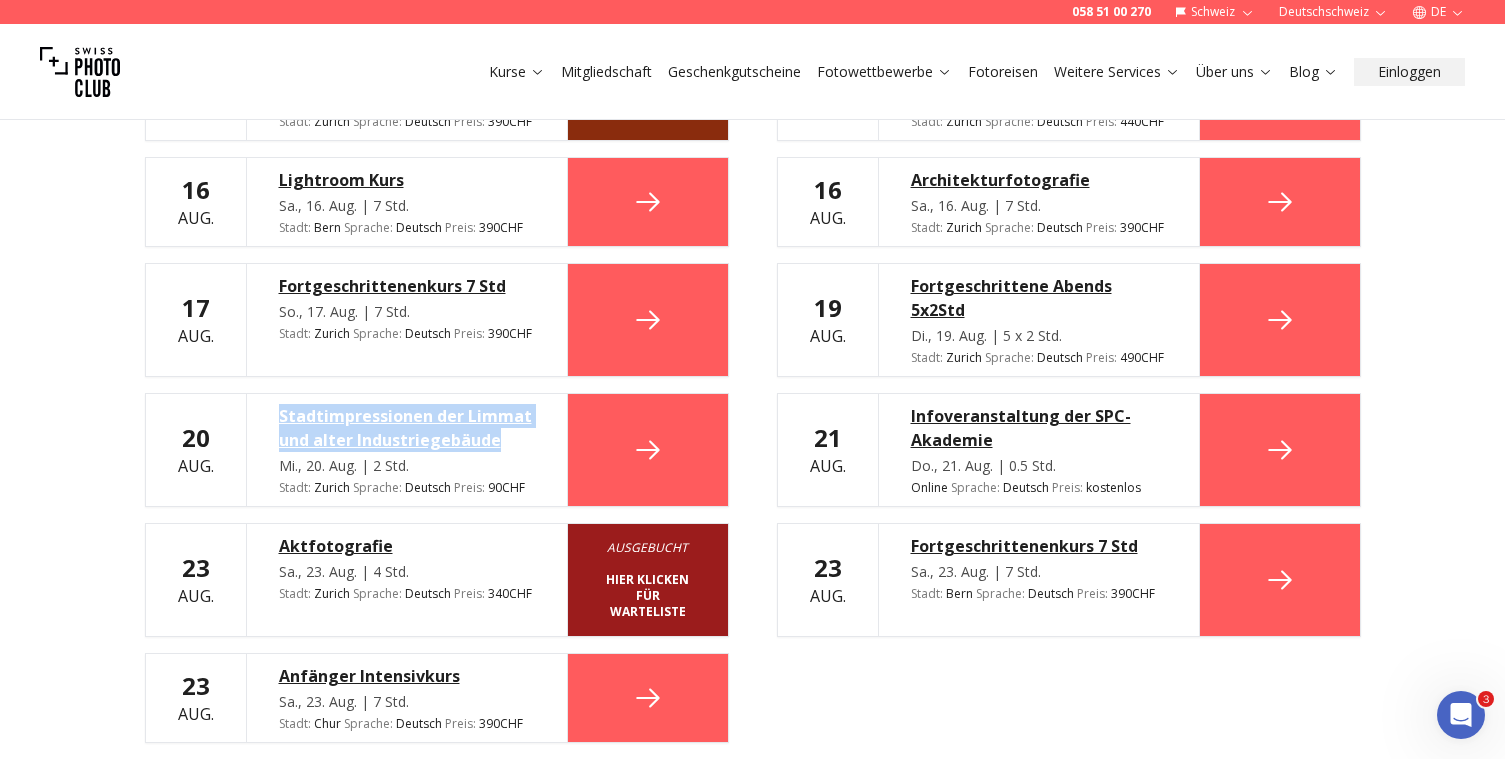 drag, startPoint x: 262, startPoint y: 384, endPoint x: 535, endPoint y: 408, distance: 274.05292 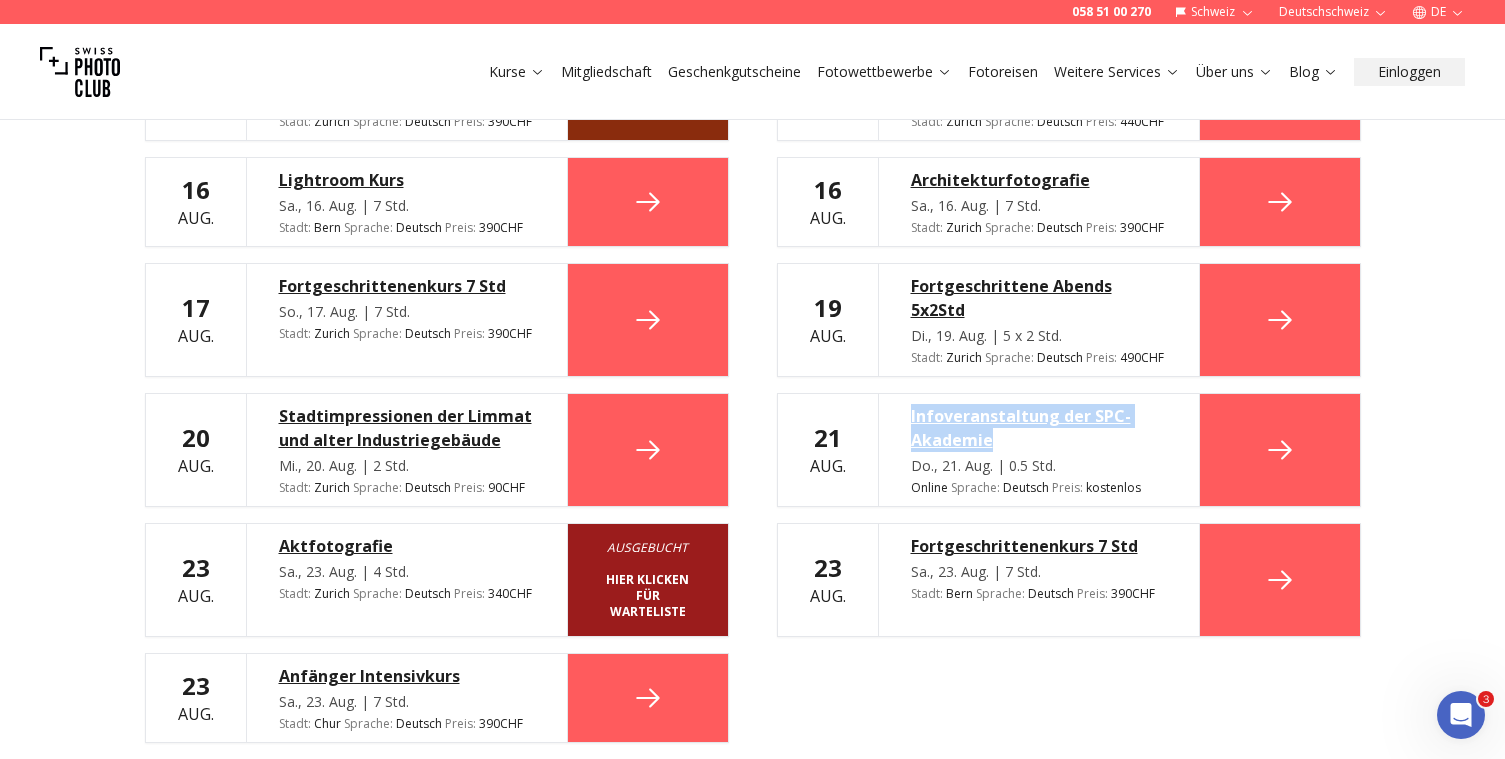 drag, startPoint x: 891, startPoint y: 379, endPoint x: 1006, endPoint y: 411, distance: 119.36918 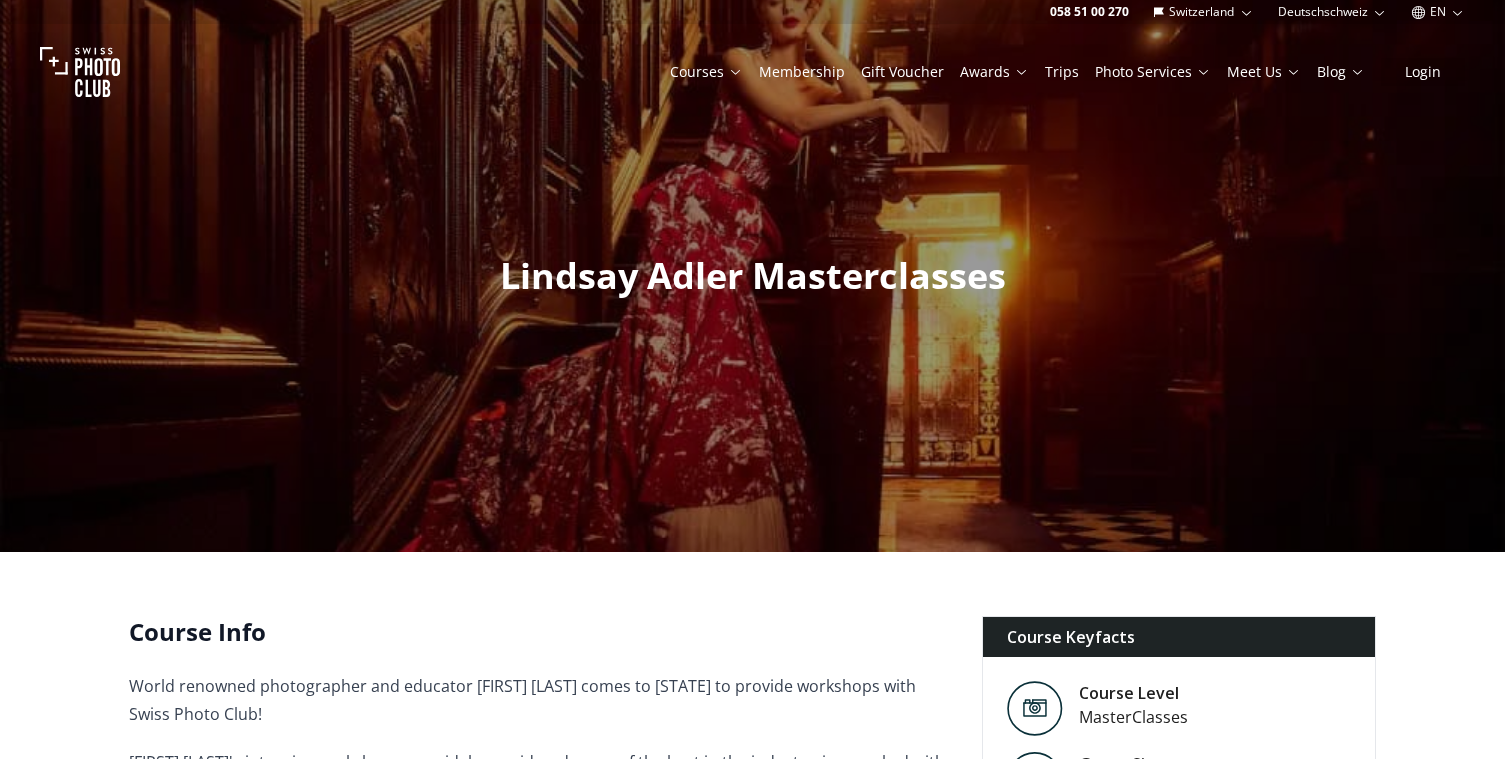 scroll, scrollTop: 0, scrollLeft: 0, axis: both 